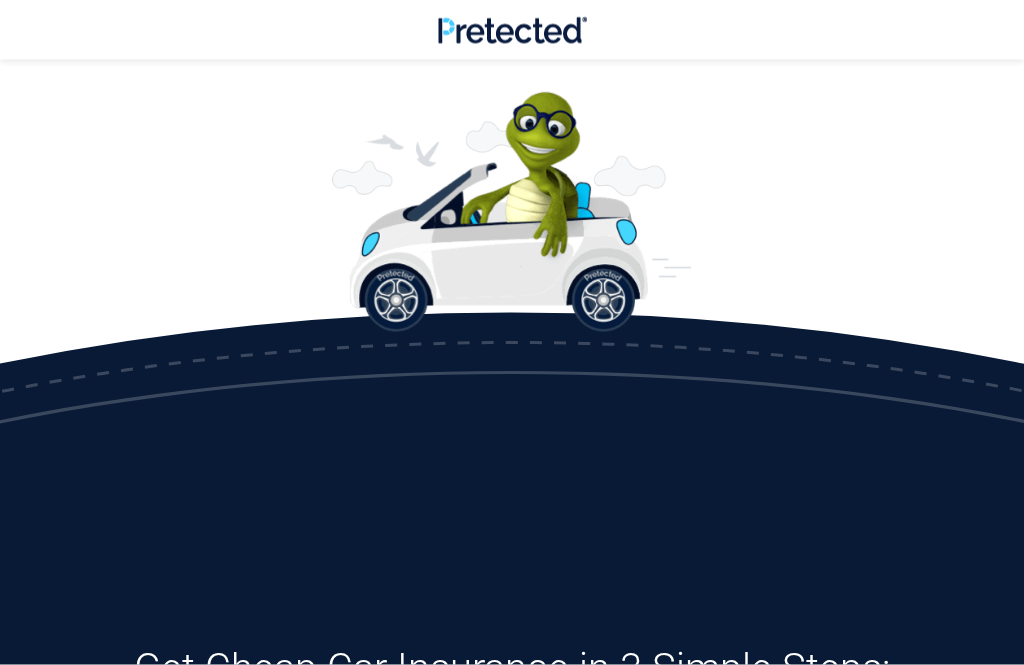 scroll, scrollTop: 745, scrollLeft: 0, axis: vertical 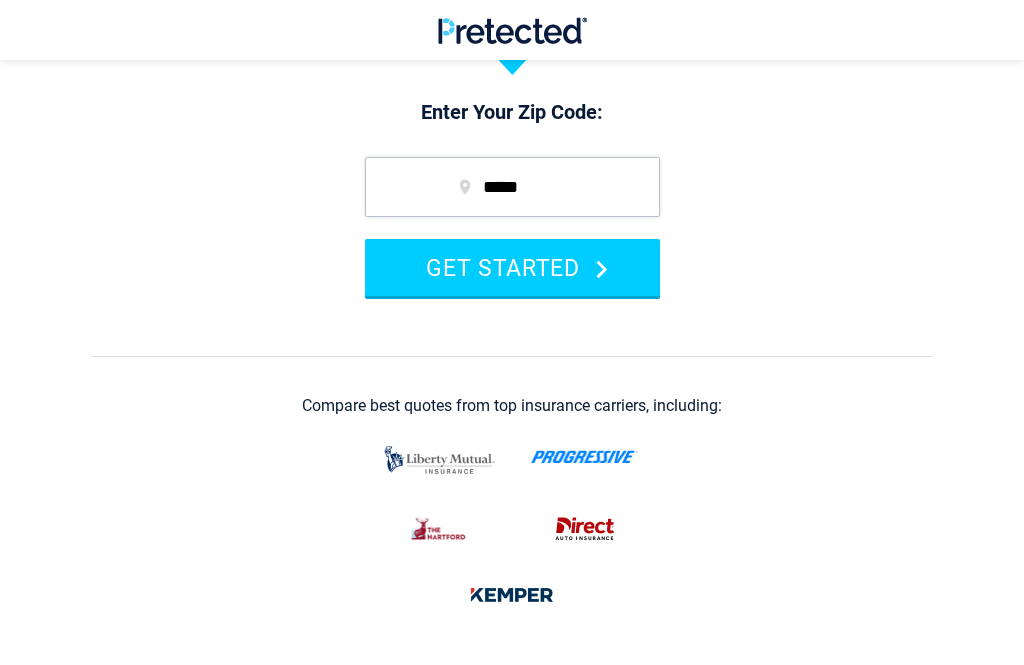 click on "*****" at bounding box center (512, 187) 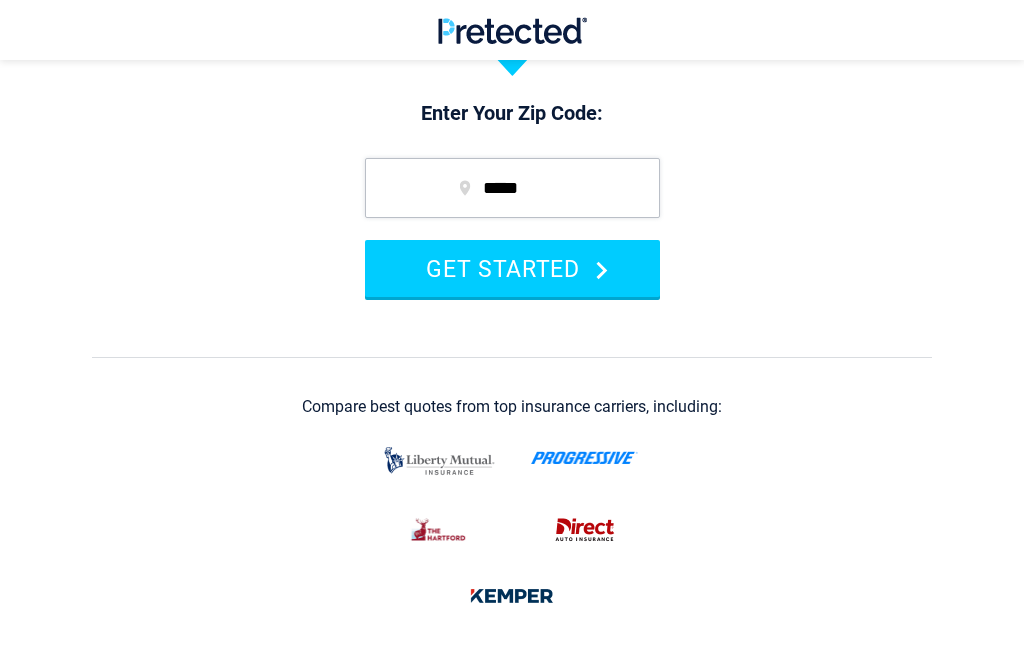 click on "Let's Drop Your Auto Insurance  Rates In [STATE]!
Enter Your Zip Code:
[POSTAL_CODE]
GET STARTED
Compare best quotes from top insurance carriers, including:" at bounding box center (512, 415) 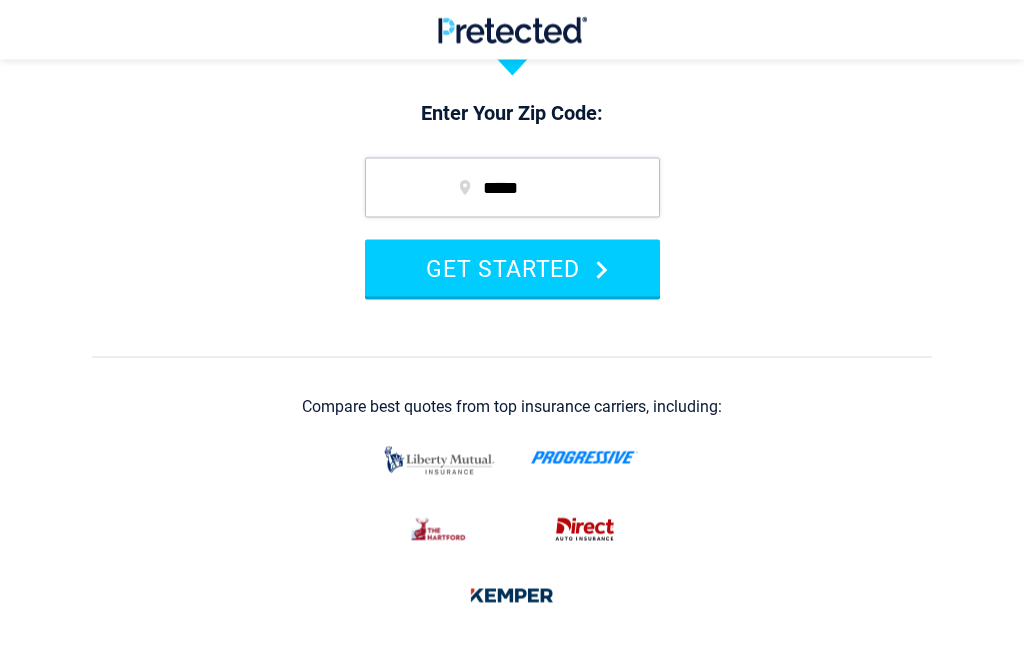 click on "GET STARTED" at bounding box center (512, 268) 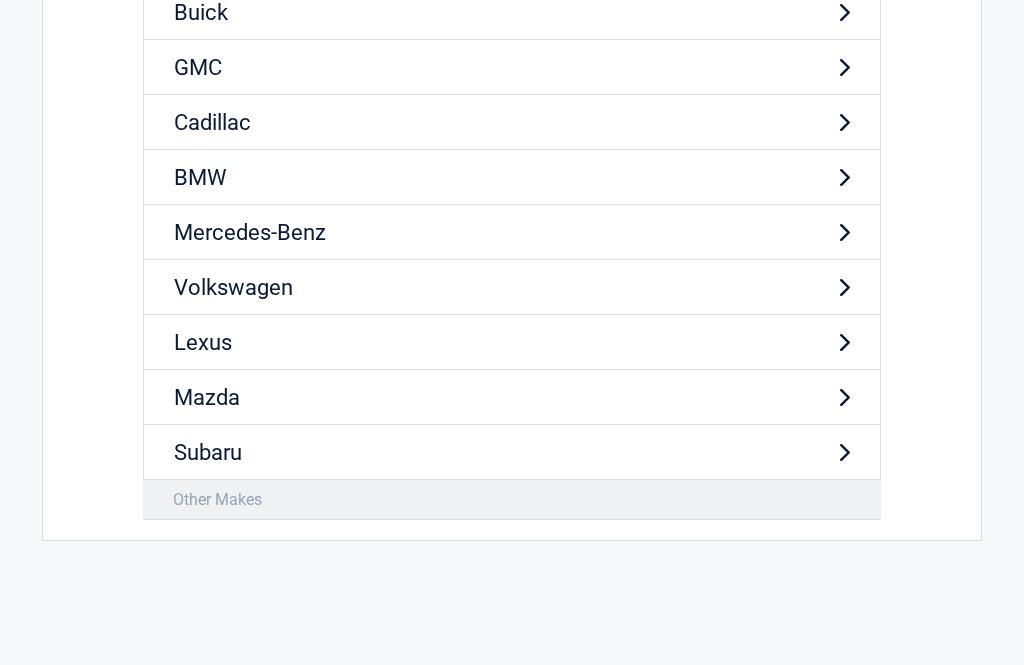 scroll, scrollTop: 0, scrollLeft: 0, axis: both 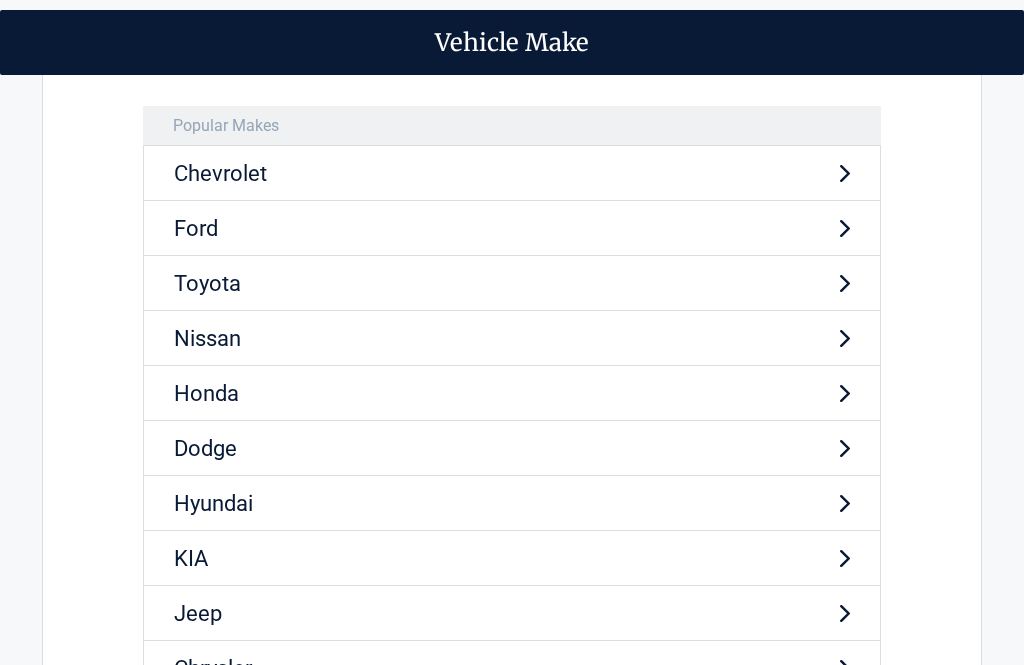 click on "Chevrolet" at bounding box center [512, 173] 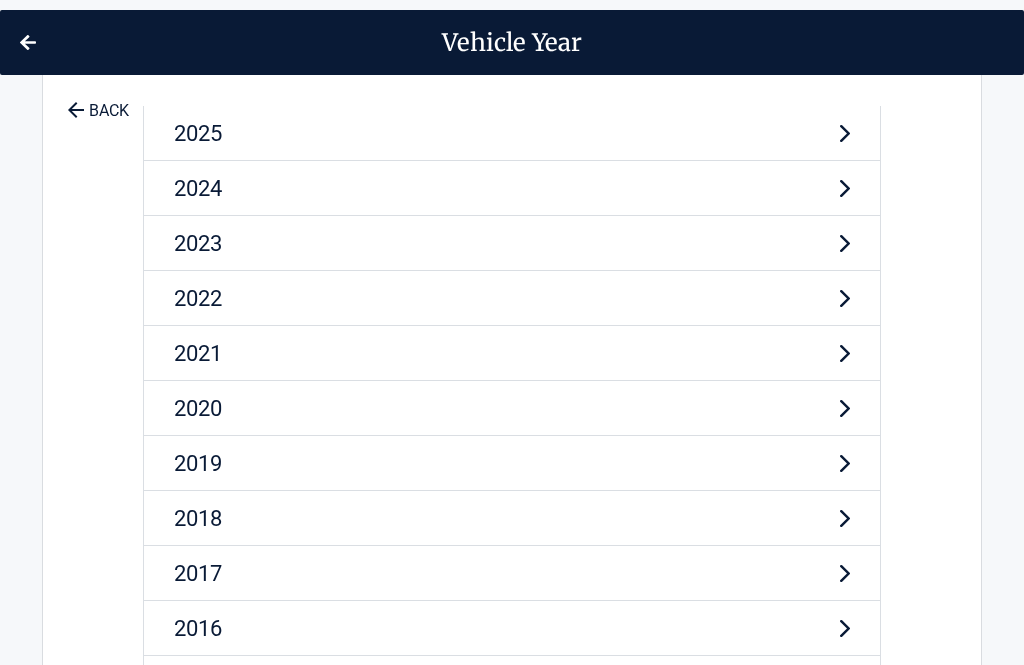 click on "2022" at bounding box center [512, 298] 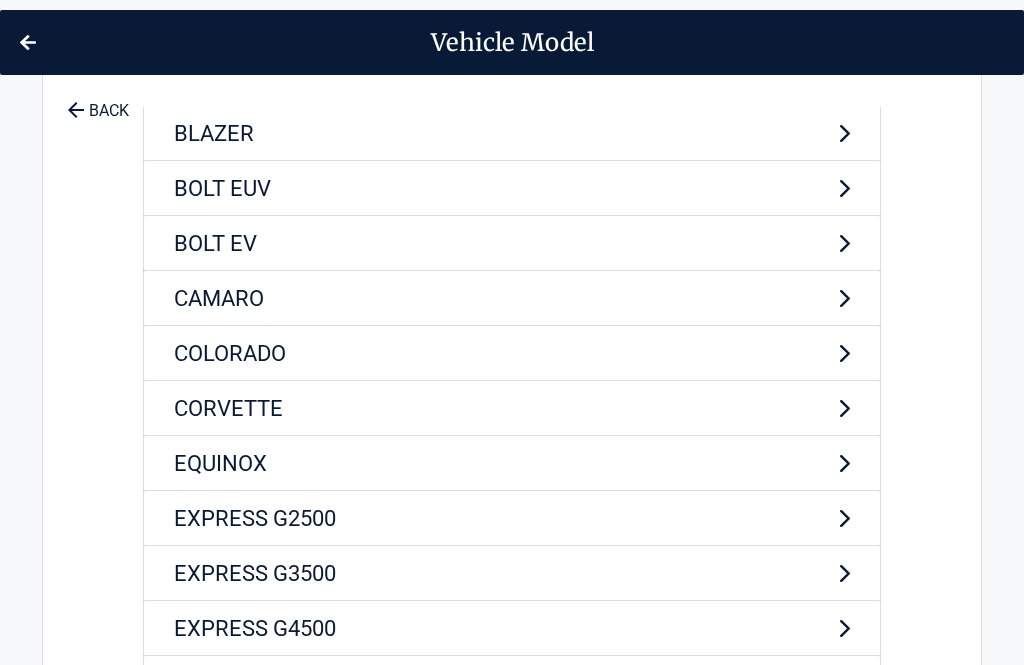 click on "BLAZER" at bounding box center [512, 133] 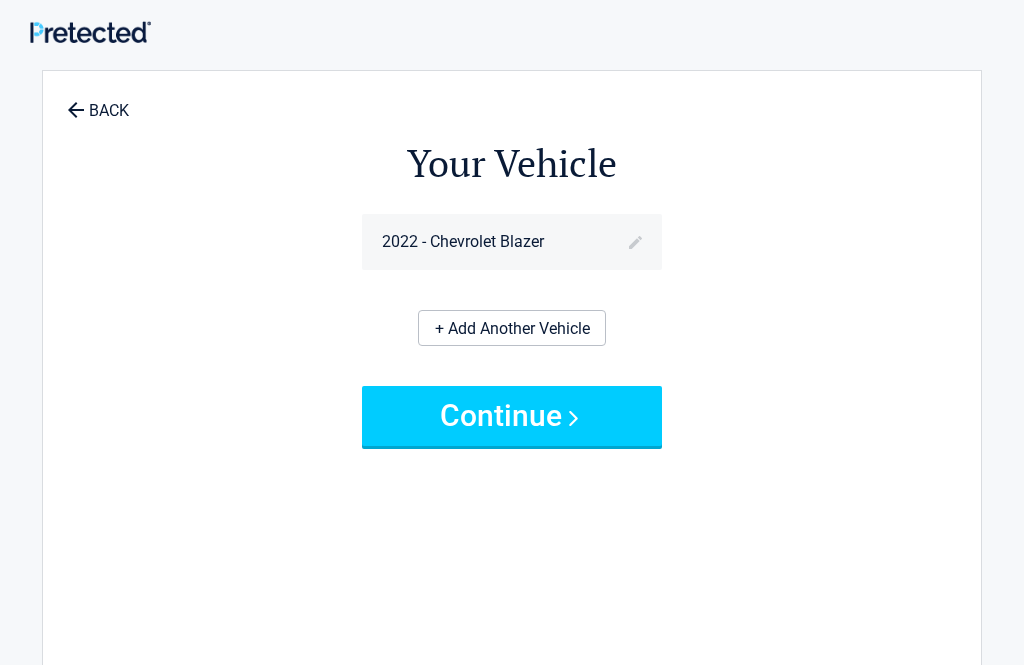 click on "Continue" at bounding box center [512, 416] 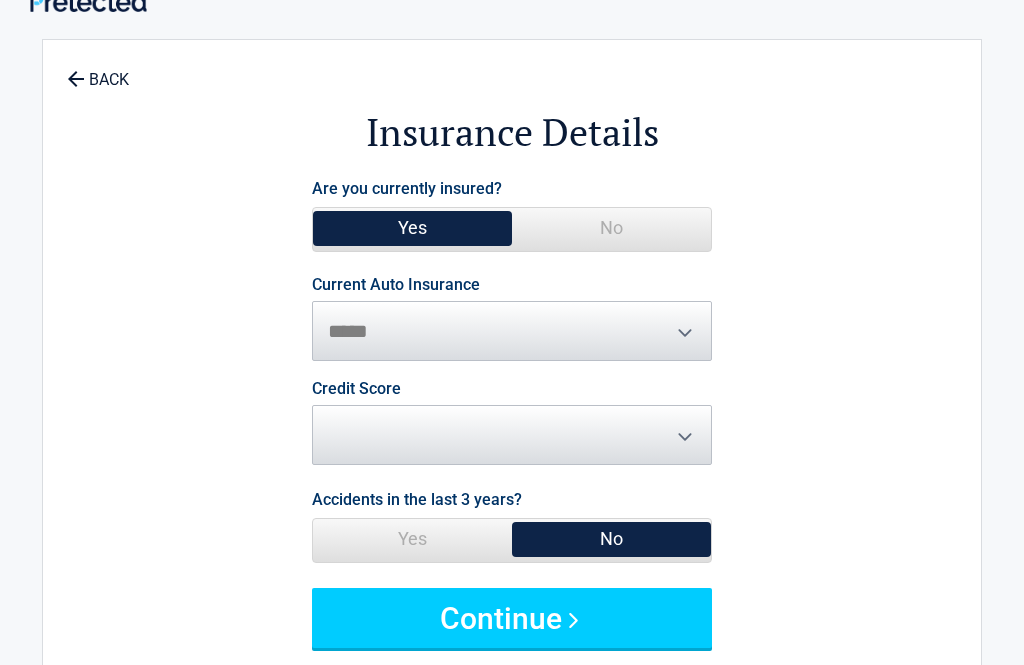 scroll, scrollTop: 59, scrollLeft: 0, axis: vertical 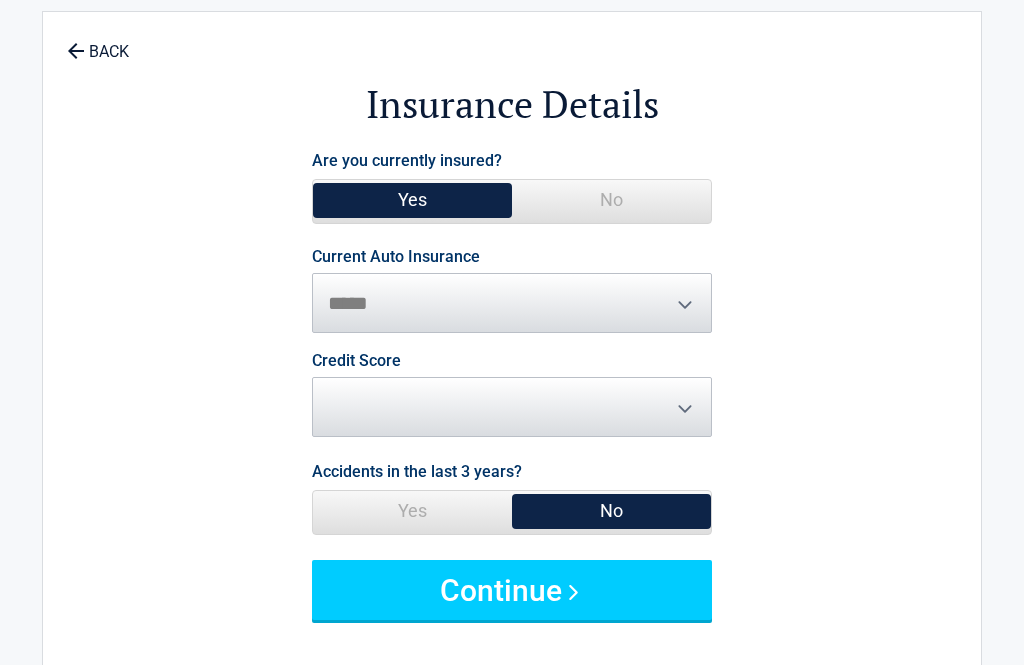 click on "Yes" at bounding box center (412, 200) 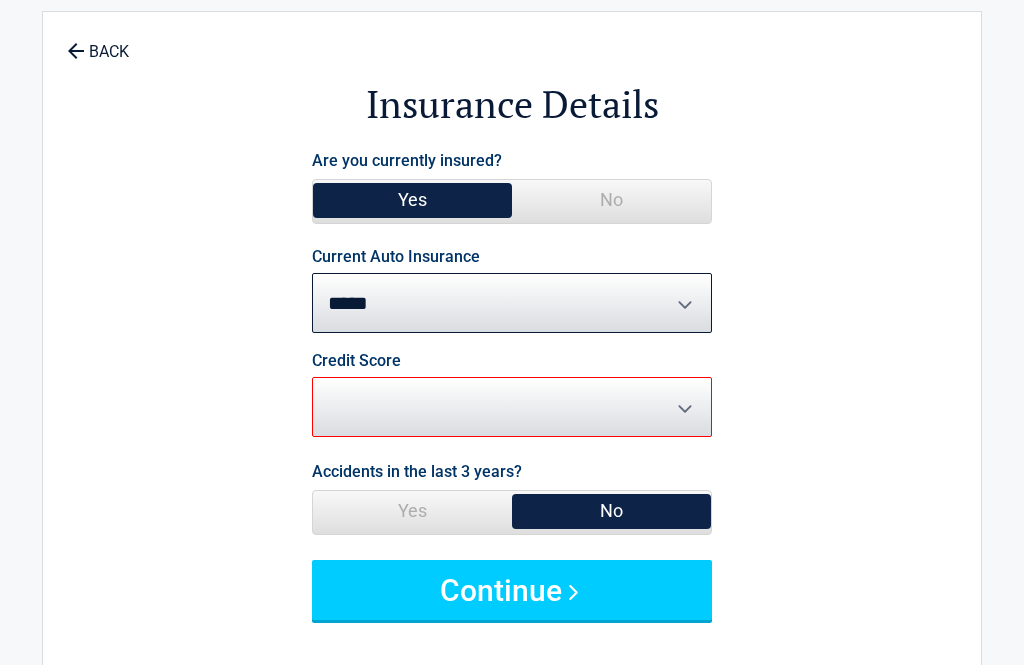 click on "*********
****
*******
****" at bounding box center [512, 407] 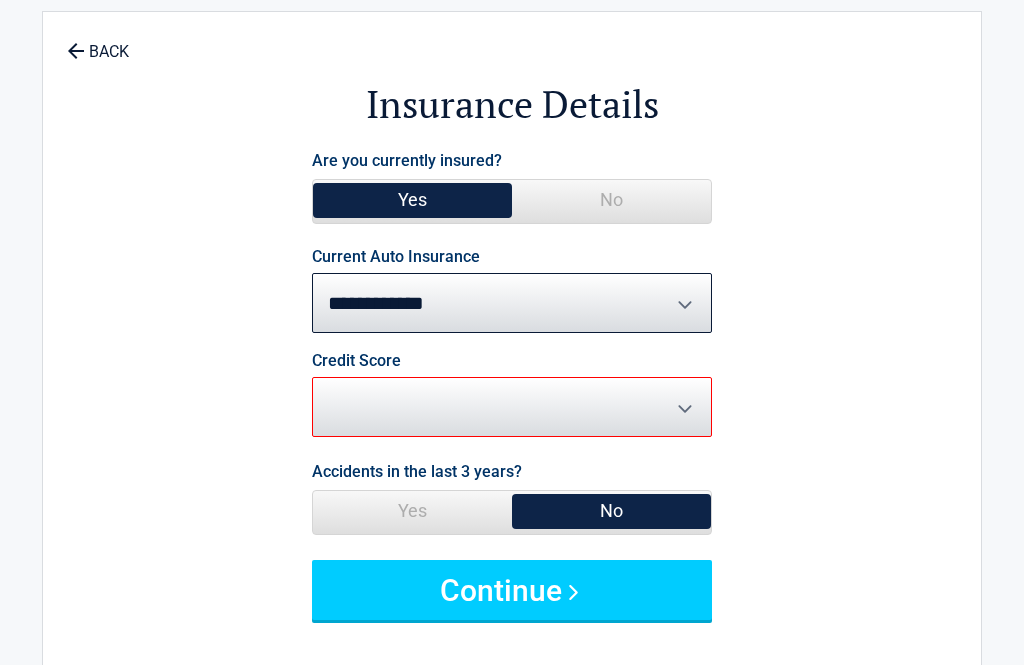 click on "**********" at bounding box center (512, 303) 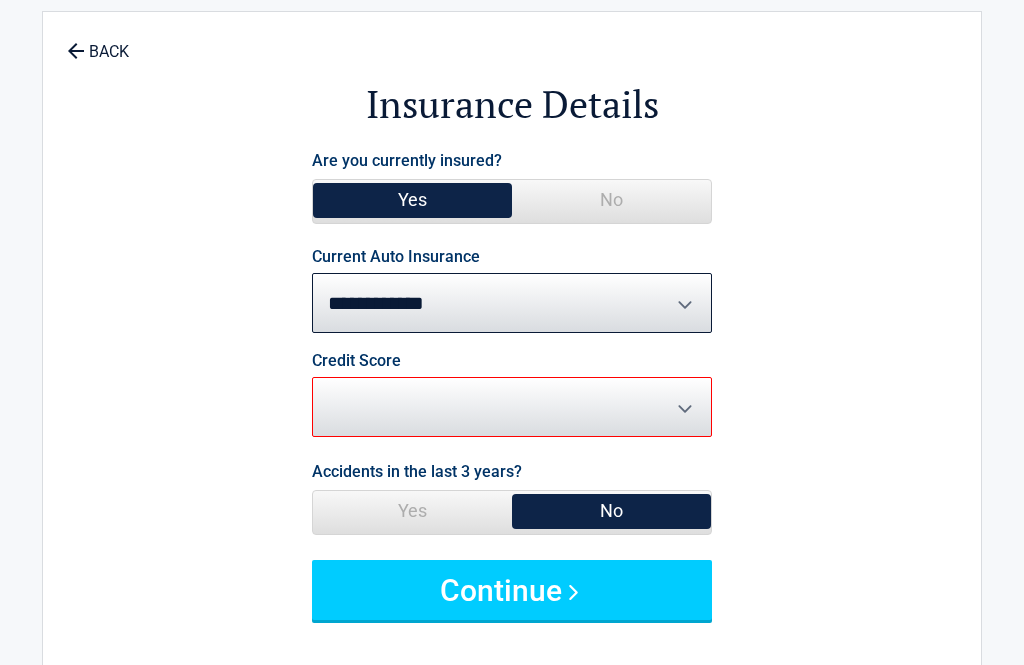 select on "**********" 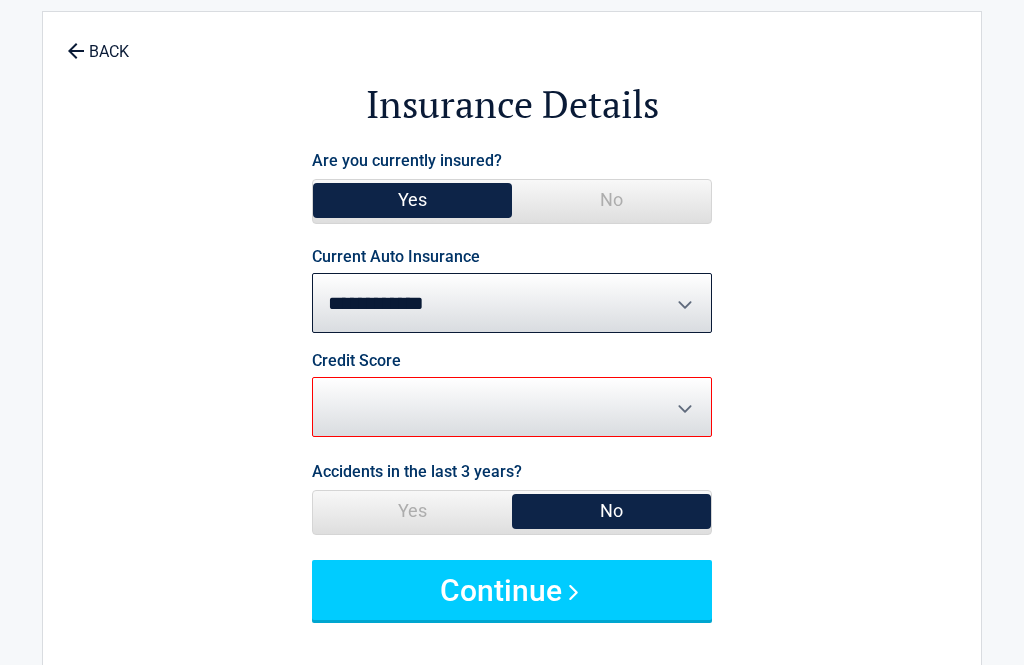 click on "*********
****
*******
****" at bounding box center [512, 407] 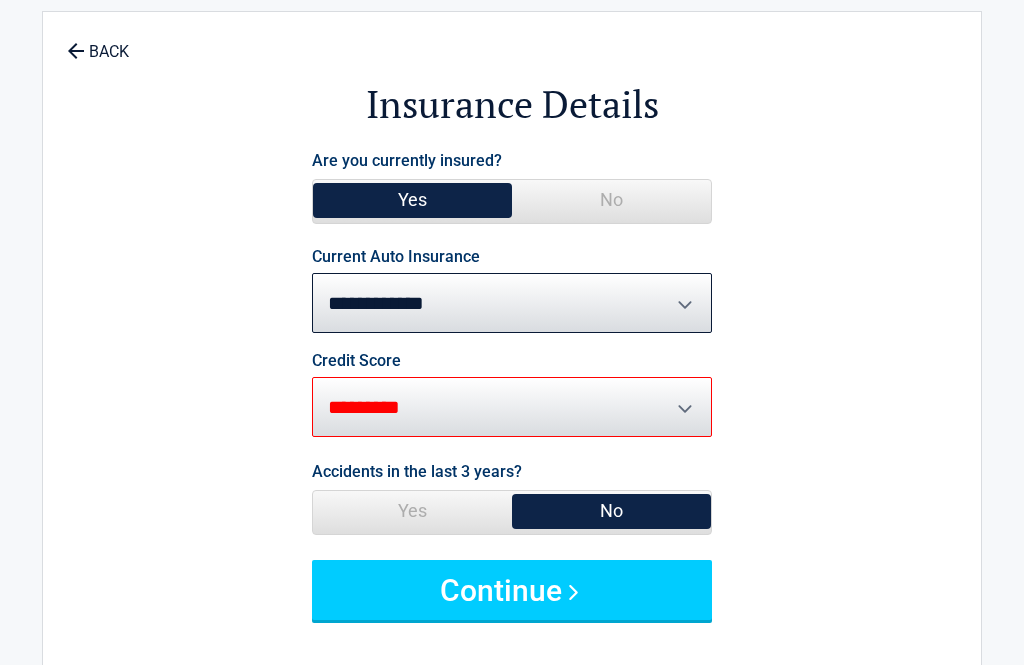 click on "*********
****
*******
****" at bounding box center [512, 407] 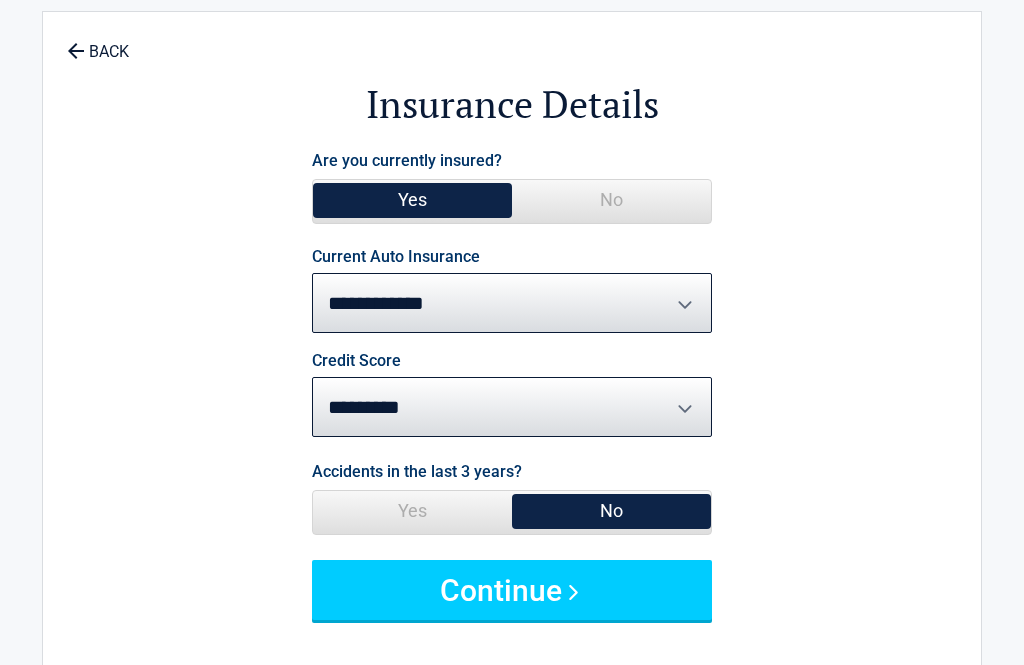 select on "****" 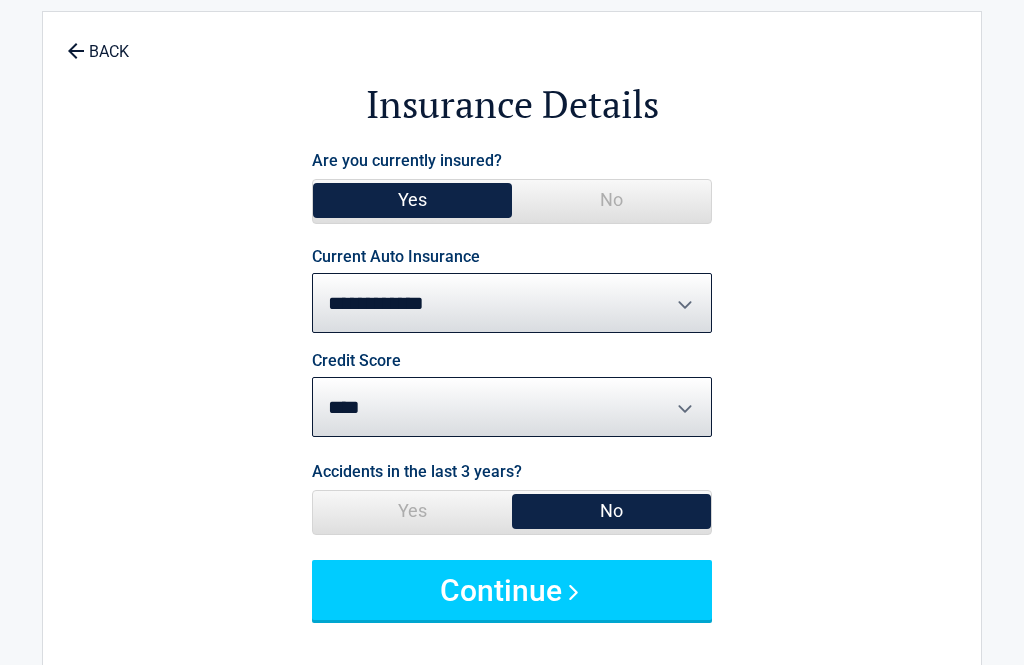 click on "Yes" at bounding box center [412, 511] 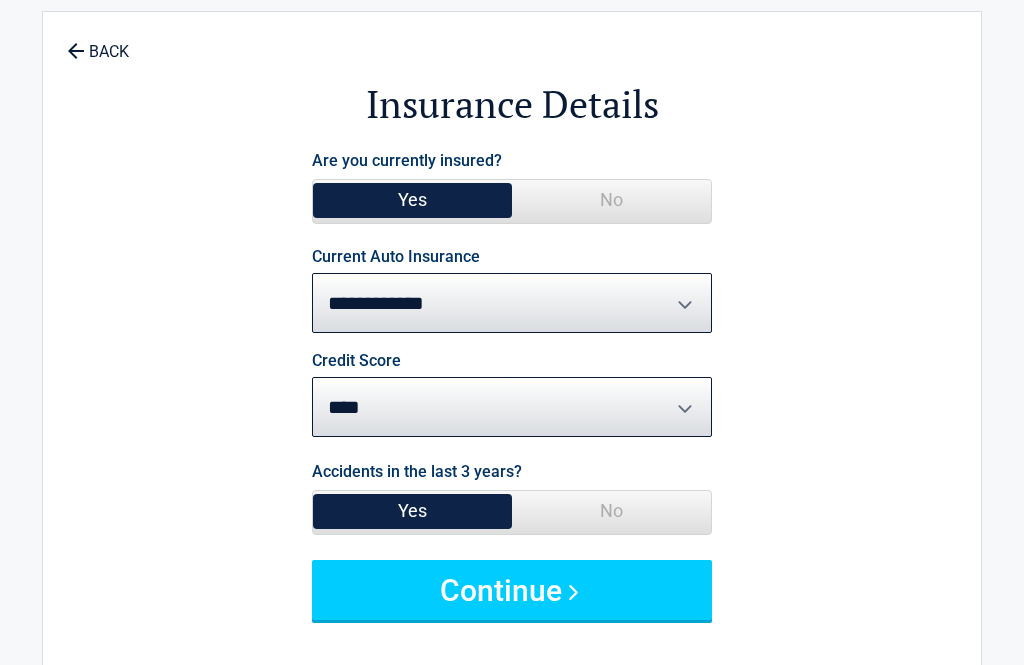 click on "Continue" at bounding box center (512, 590) 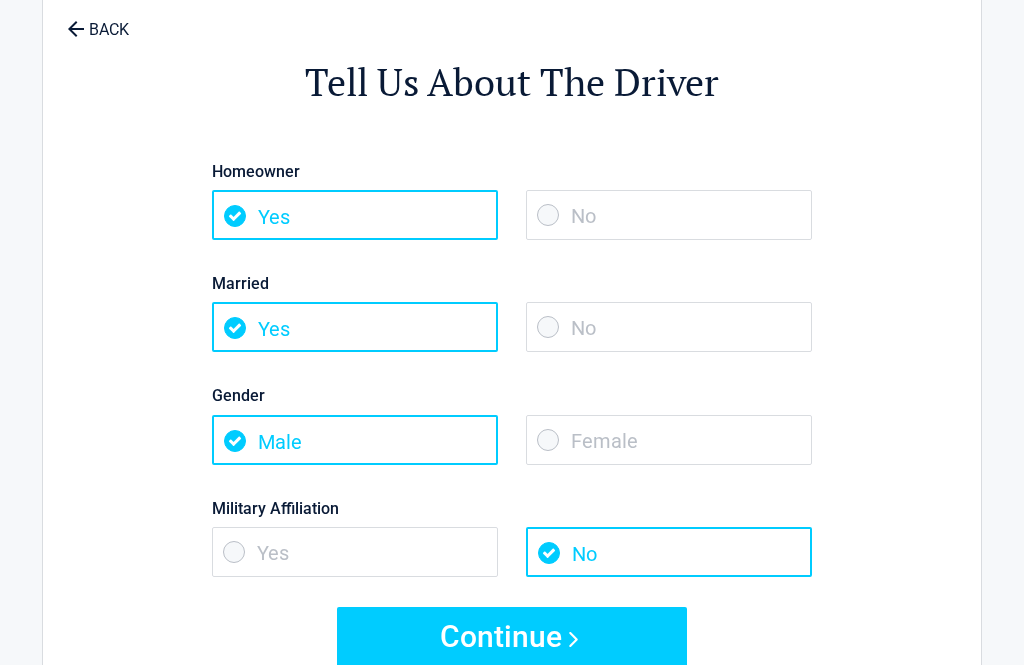 scroll, scrollTop: 90, scrollLeft: 0, axis: vertical 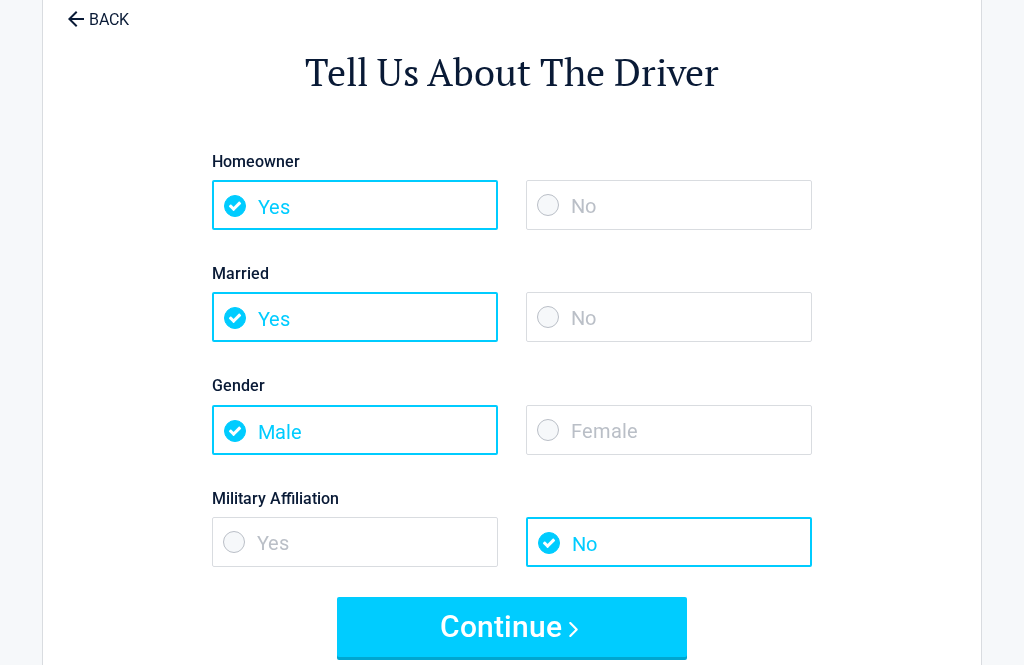 click on "Yes" at bounding box center (355, 543) 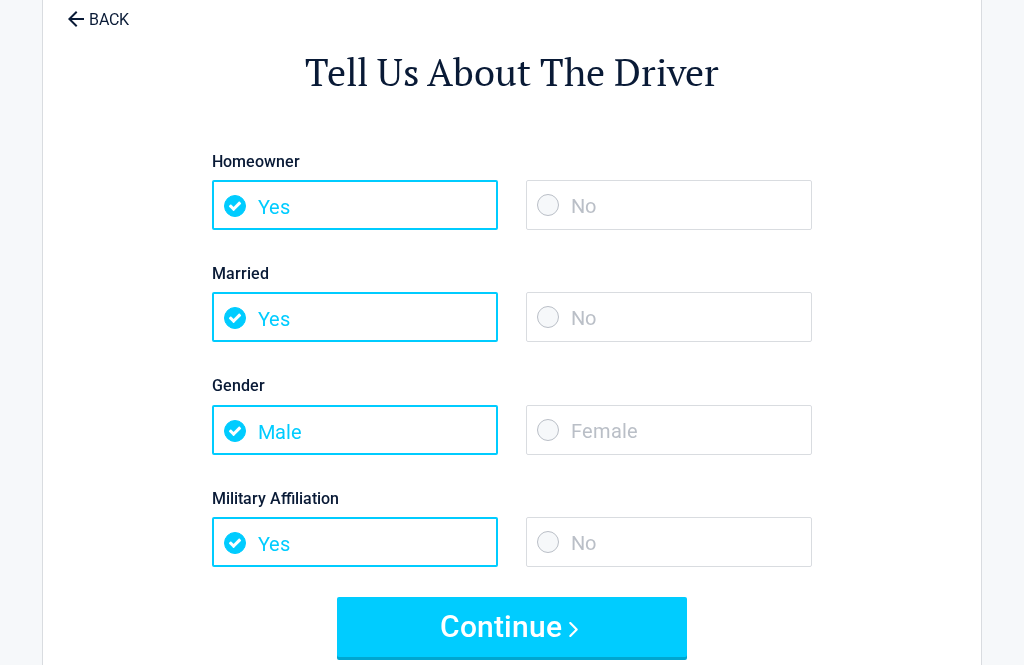 click on "Continue" at bounding box center (512, 627) 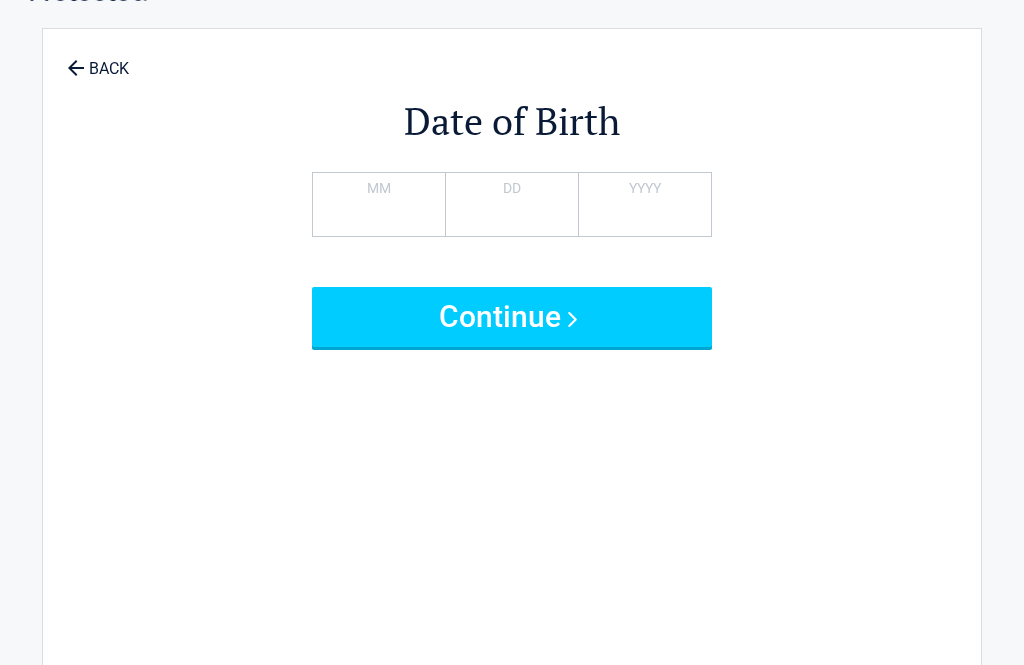 scroll, scrollTop: 0, scrollLeft: 0, axis: both 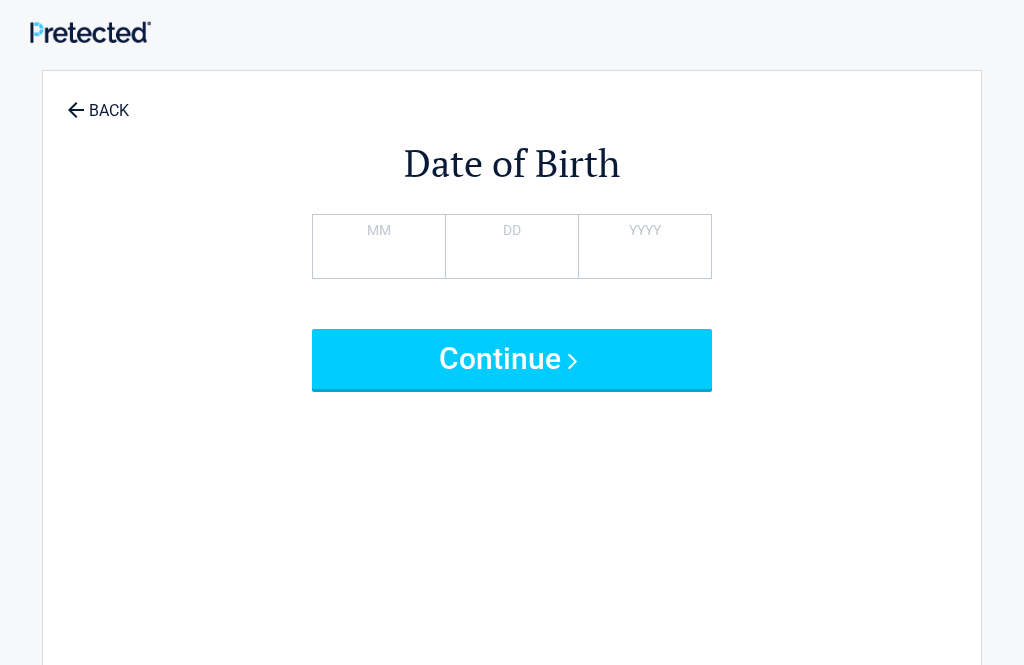 click on "YYYY" at bounding box center [645, 230] 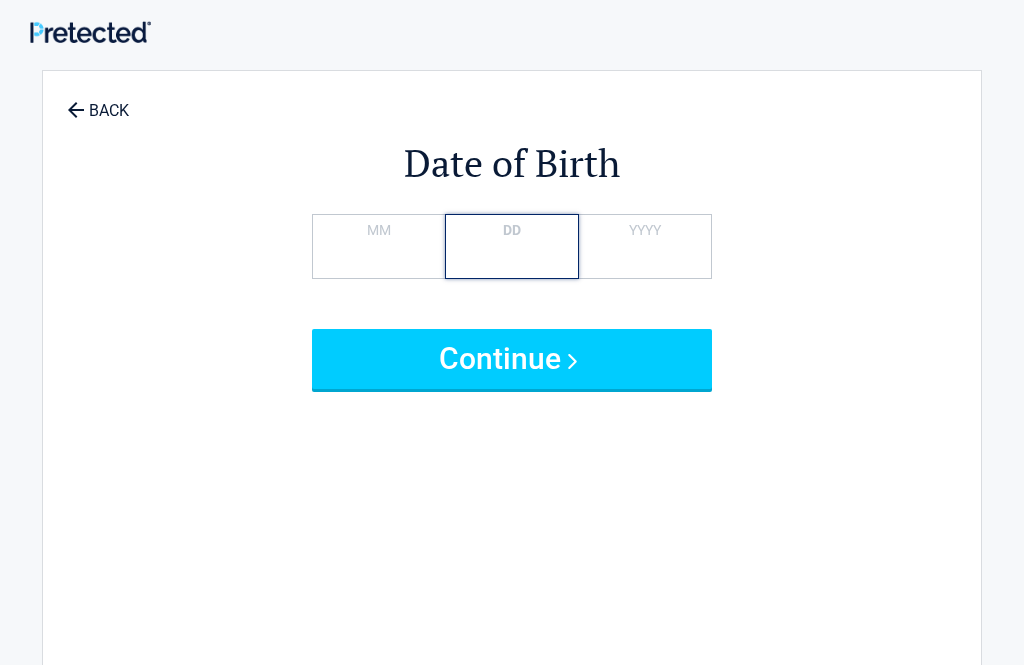 click on "*" at bounding box center (511, 246) 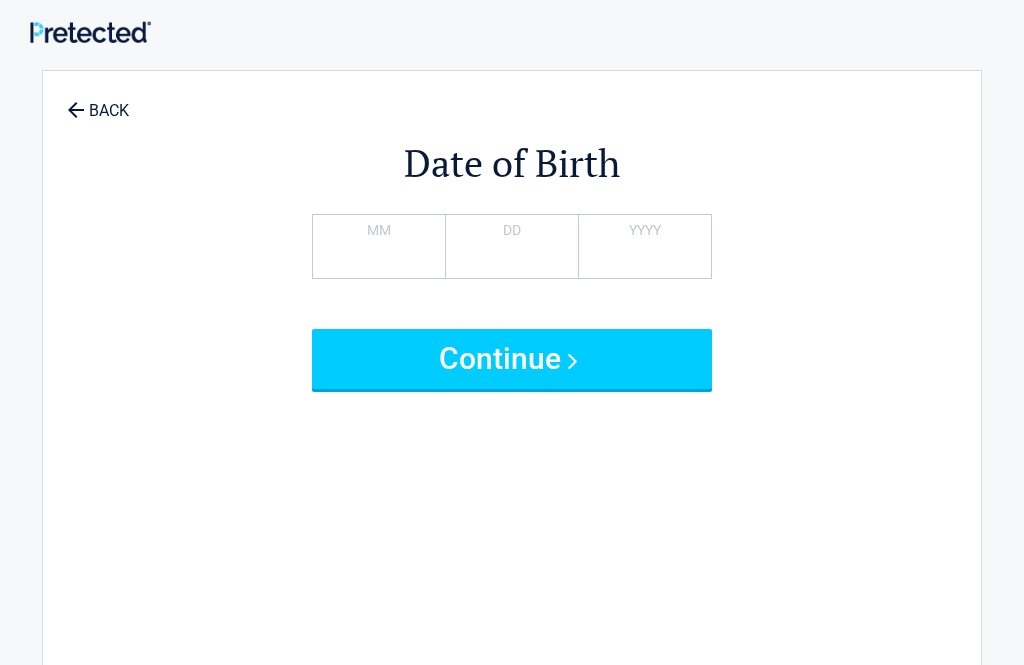 click on "Date of Birth
*
MM
**
DD
****
YYYY
In order to enjoy our services you must be 18 or older.
Continue" at bounding box center (512, 419) 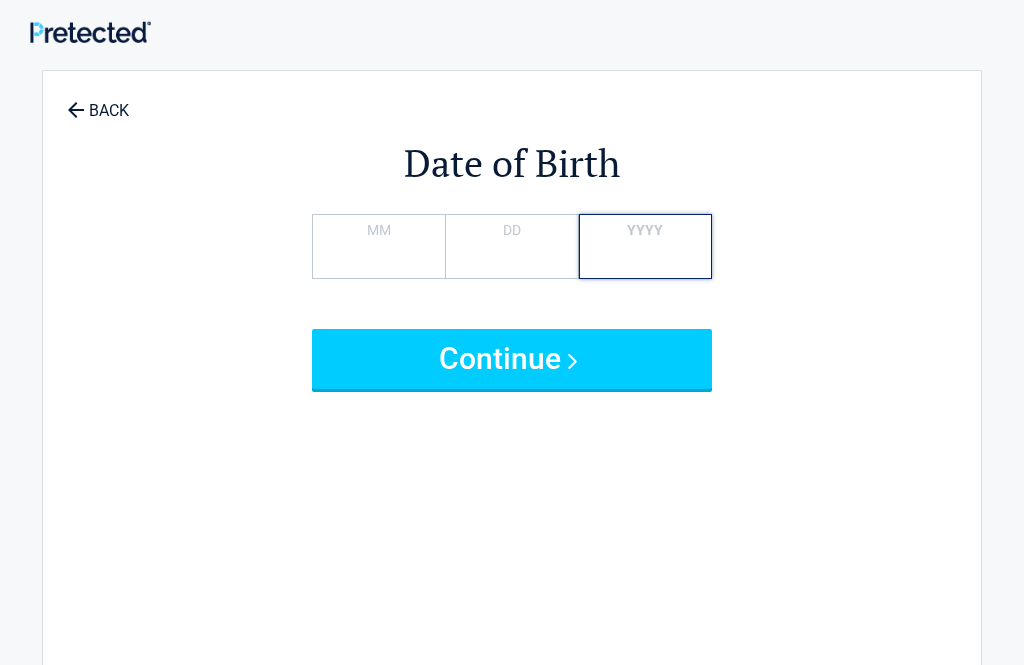 click on "****" at bounding box center [645, 246] 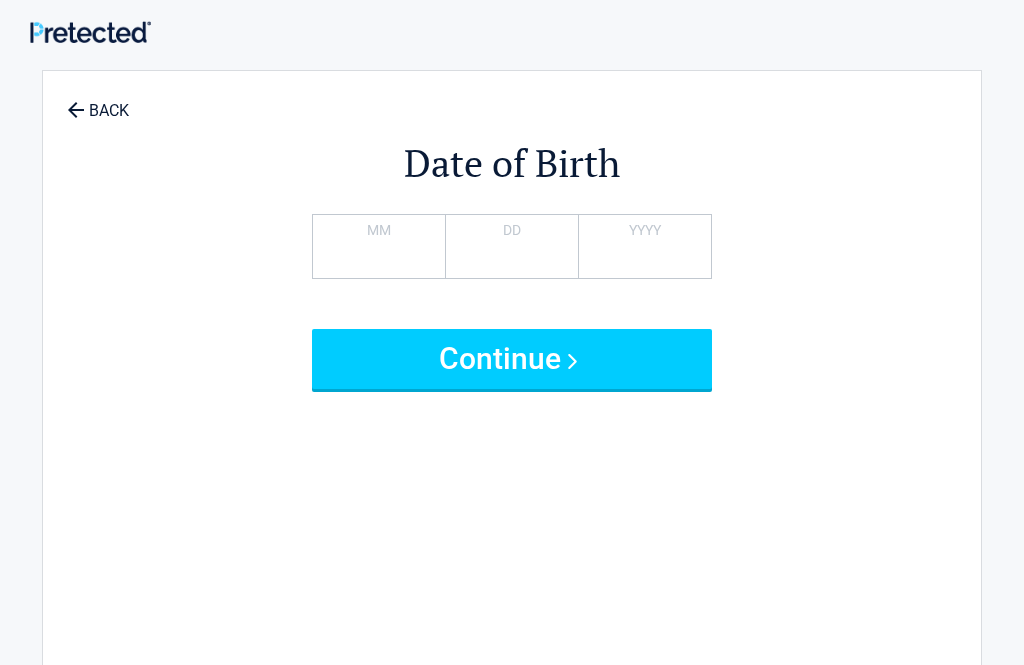 click on "Date of Birth
*
MM
**
DD
****
YYYY
In order to enjoy our services you must be 18 or older.
Continue" at bounding box center (512, 419) 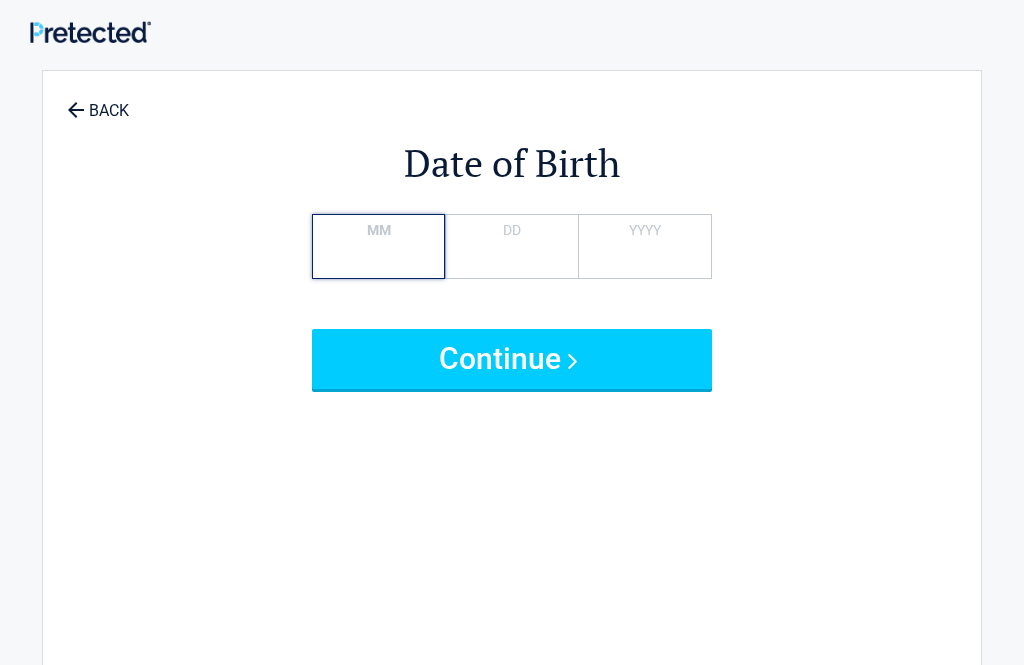 click on "*" at bounding box center [378, 246] 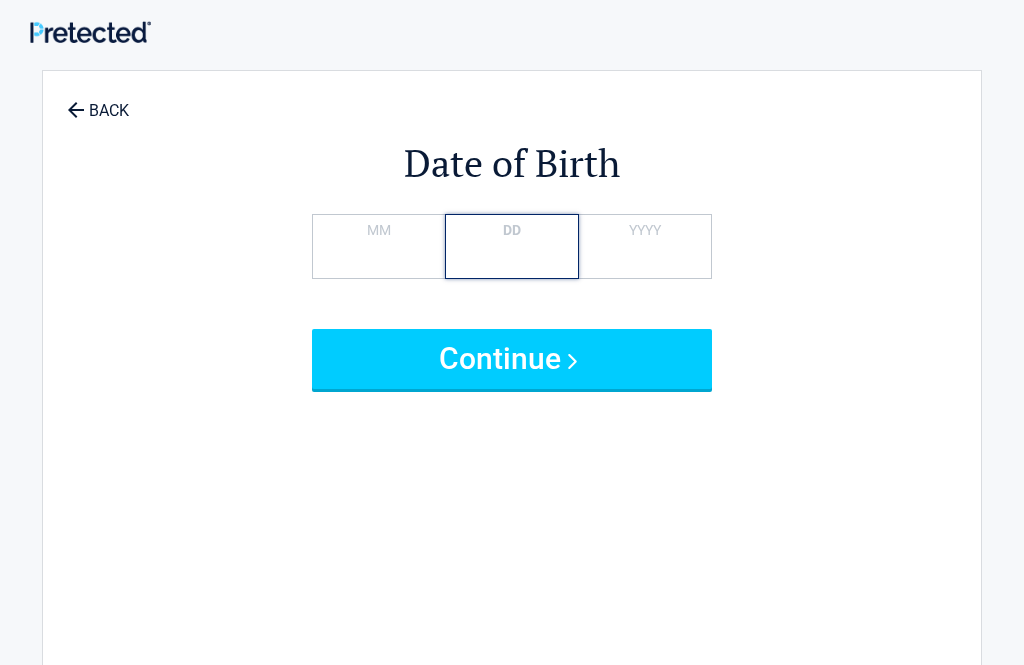 click on "**" at bounding box center (511, 246) 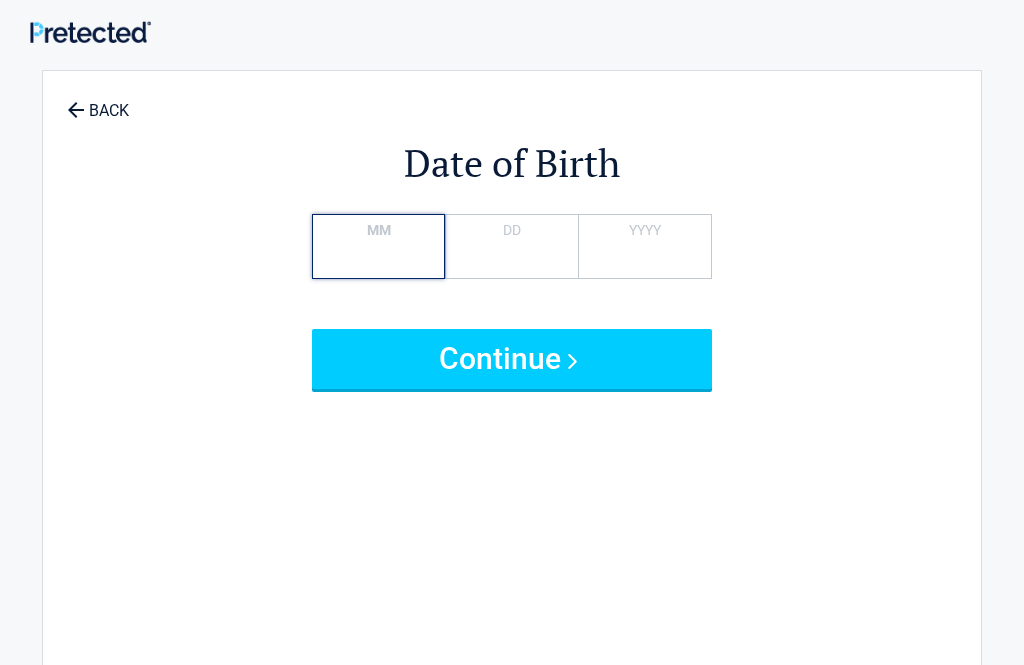 click on "*" at bounding box center [378, 246] 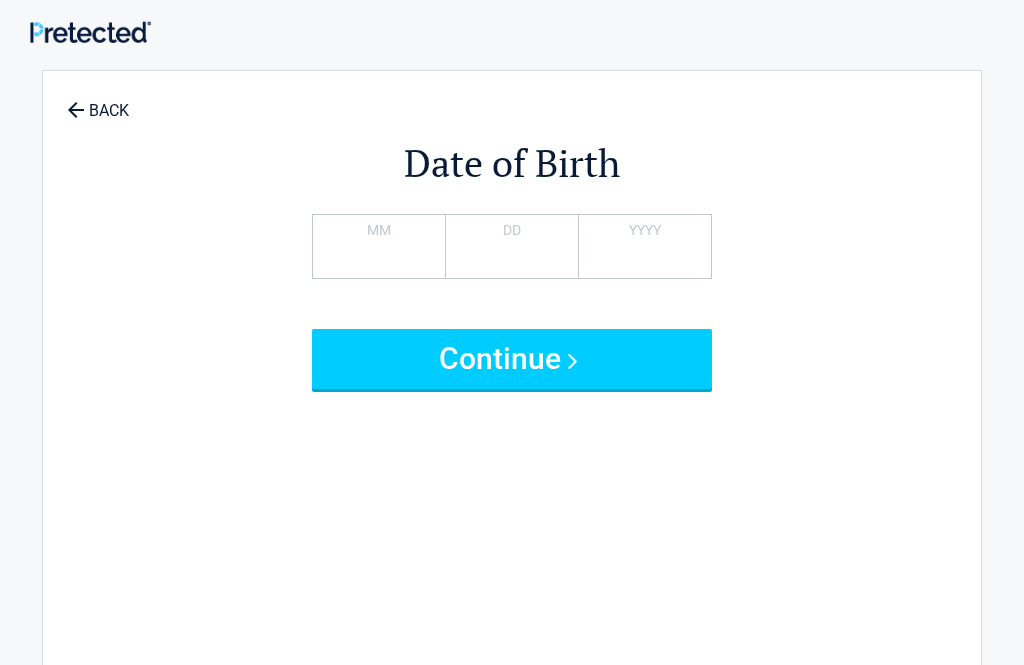 click on "Date of Birth
*
MM
**
DD
****
YYYY
In order to enjoy our services you must be 18 or older.
Continue" at bounding box center [512, 419] 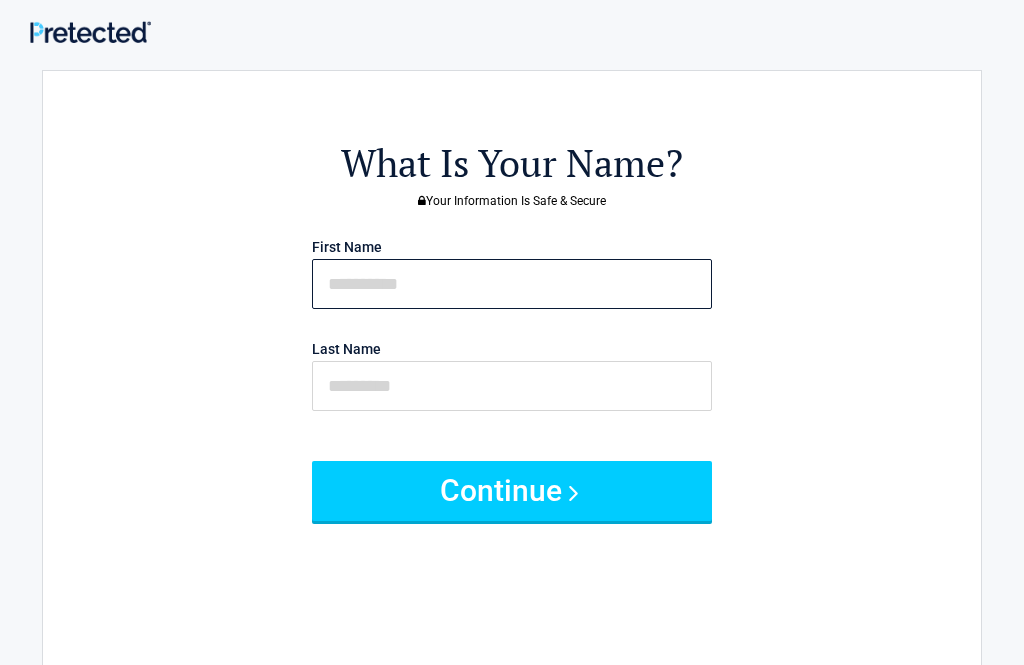 click at bounding box center [512, 284] 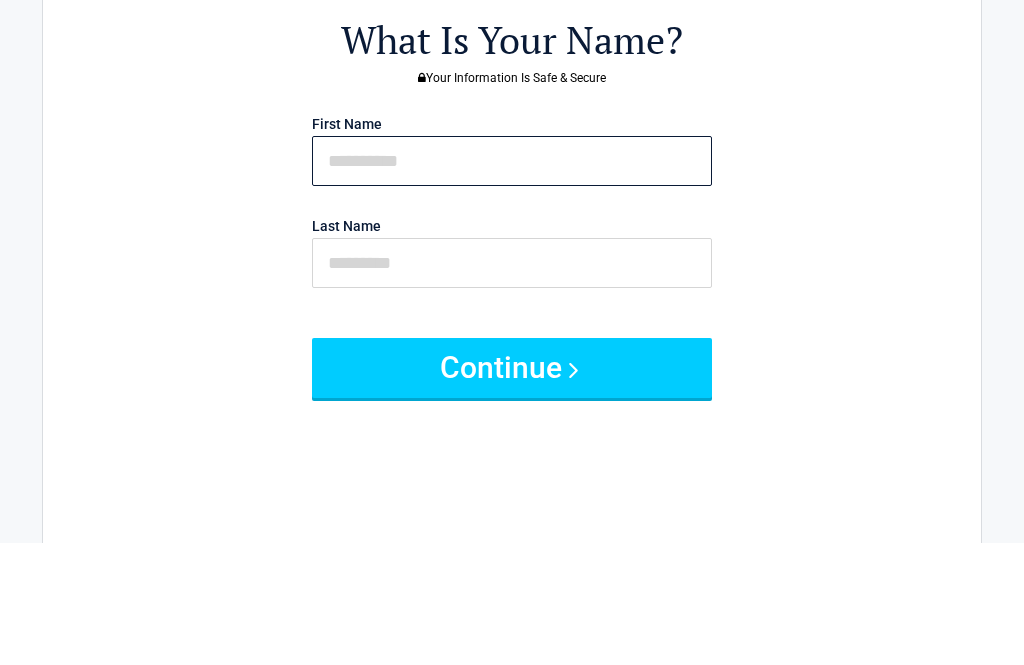 type on "*" 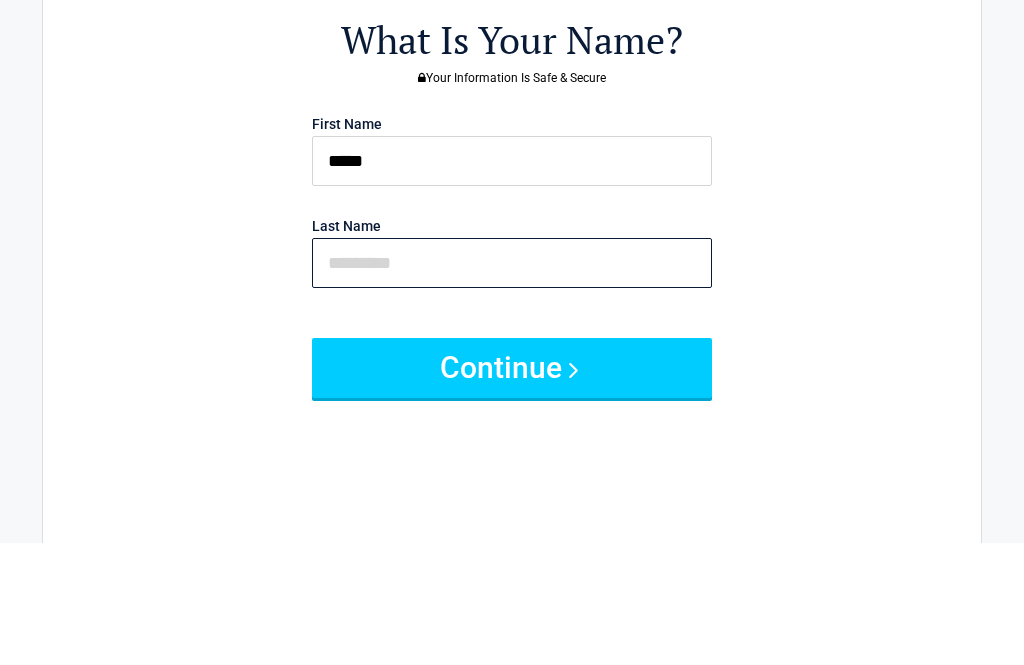 click at bounding box center [512, 386] 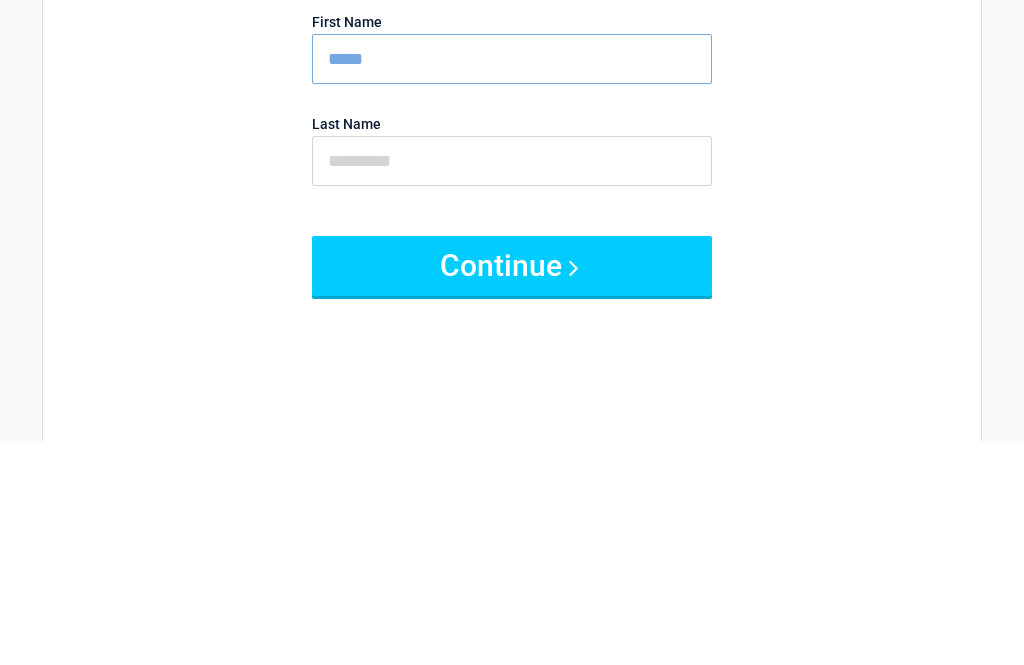 click on "*****" at bounding box center [512, 284] 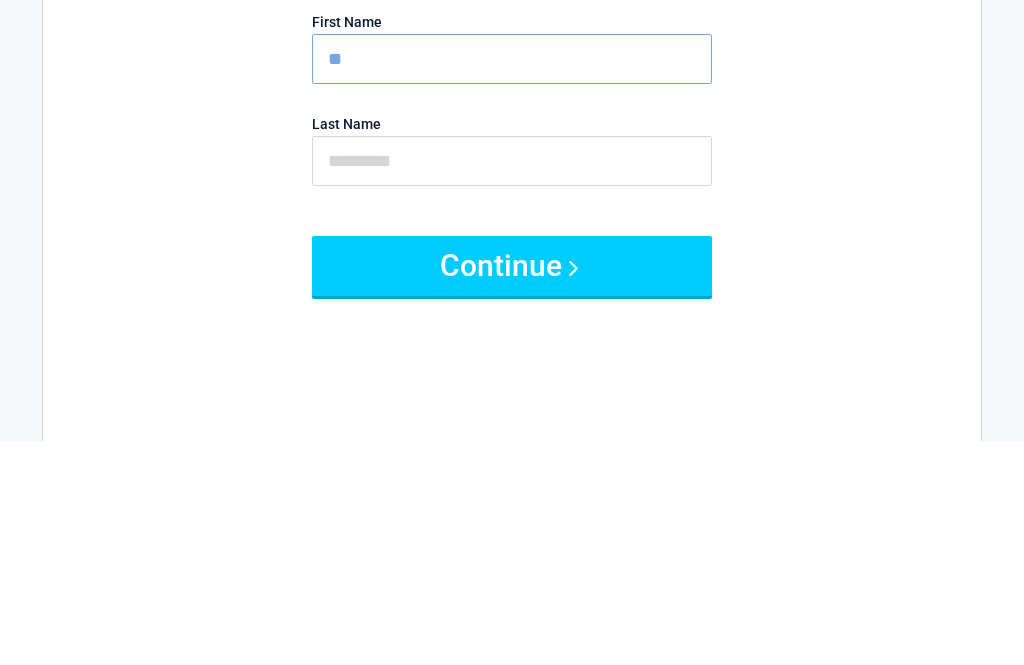 type on "*" 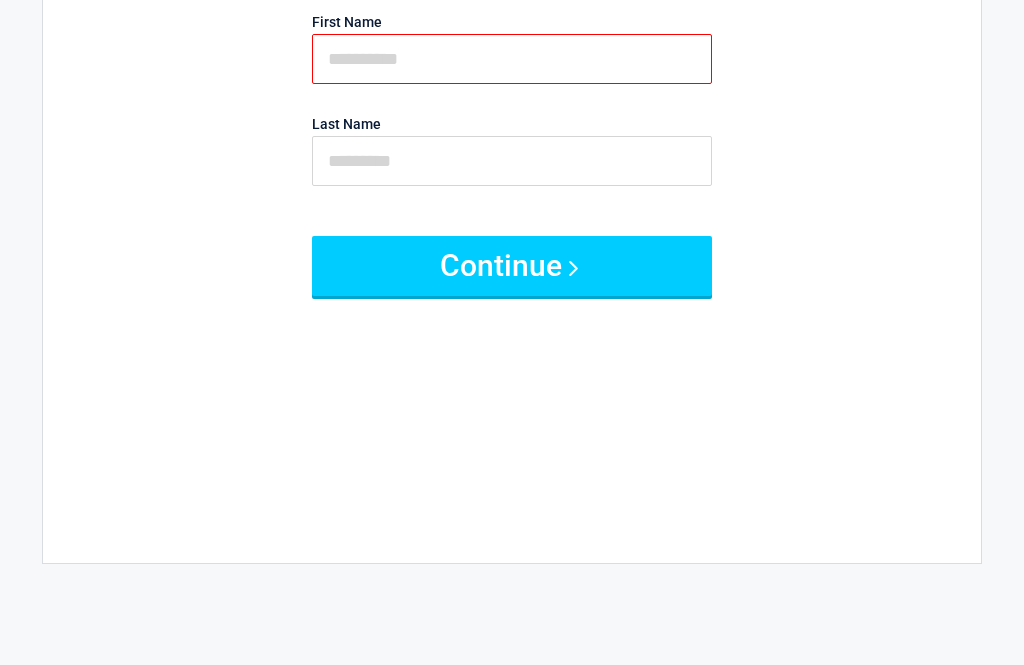 scroll, scrollTop: 224, scrollLeft: 0, axis: vertical 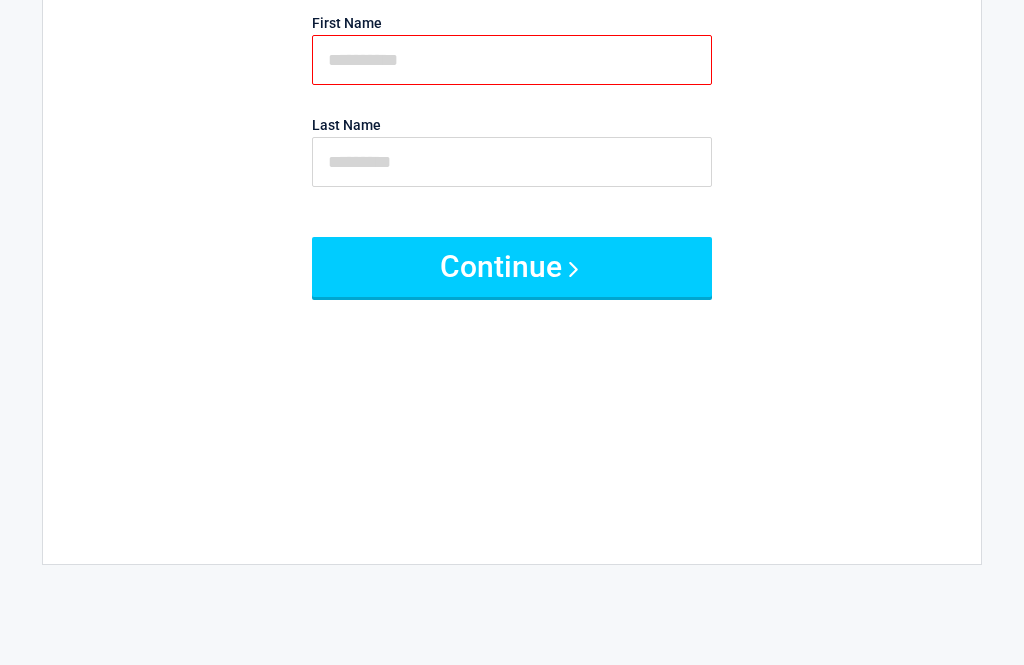 type on "*****" 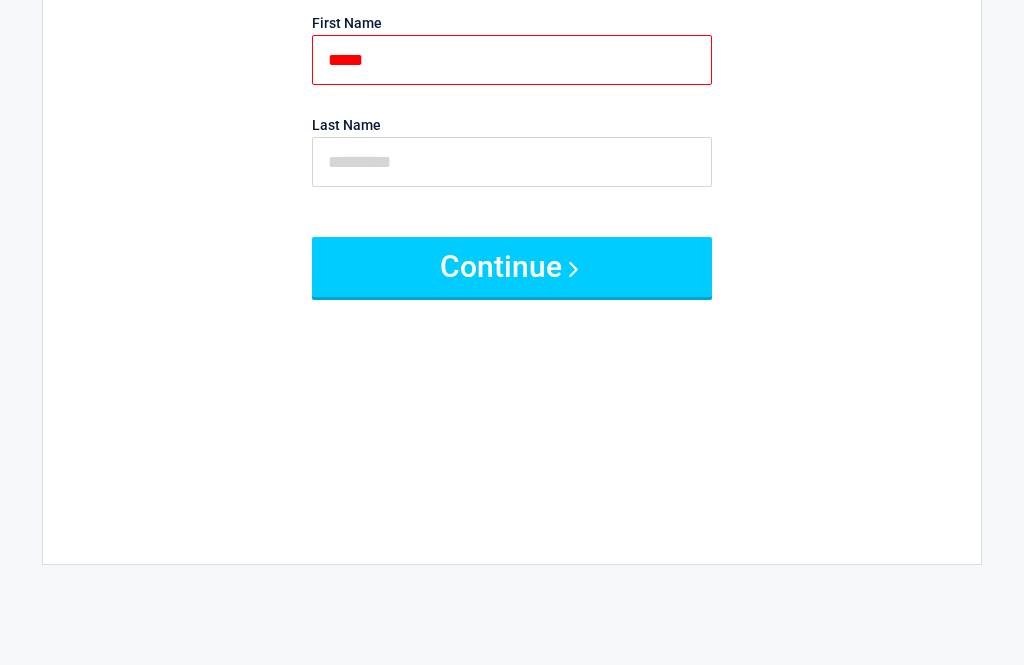type 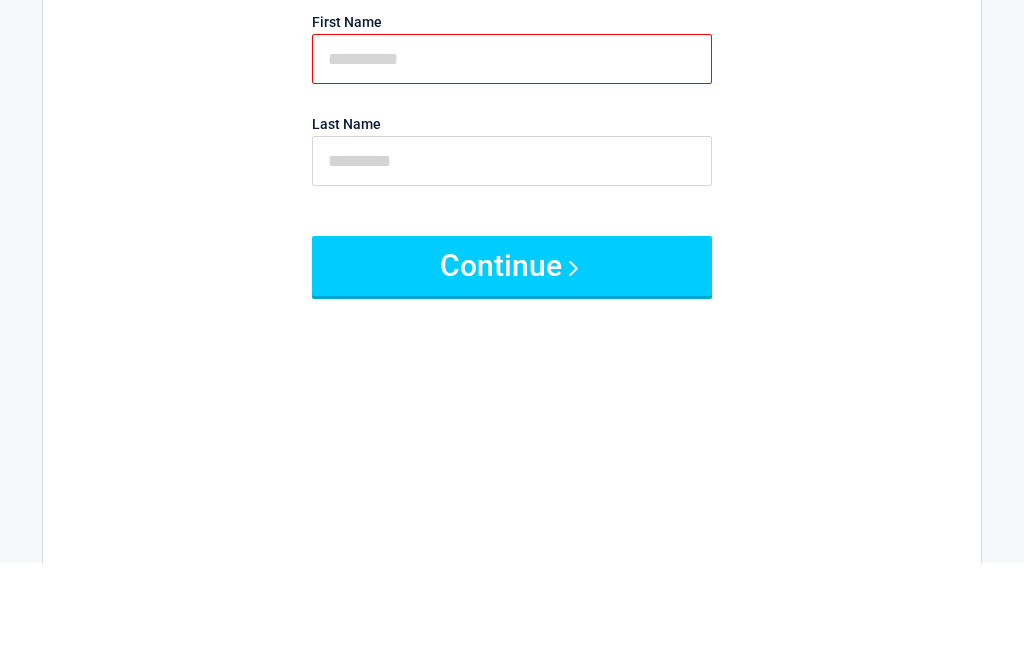 scroll, scrollTop: 0, scrollLeft: 0, axis: both 